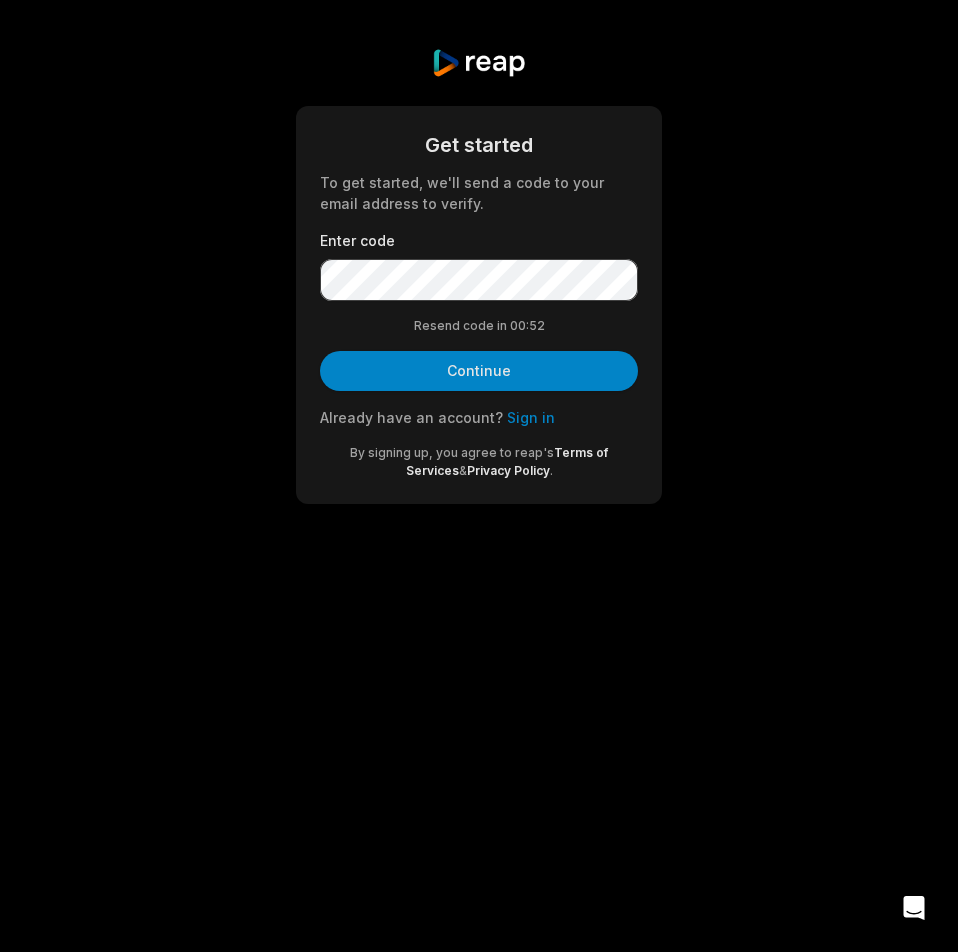 scroll, scrollTop: 0, scrollLeft: 0, axis: both 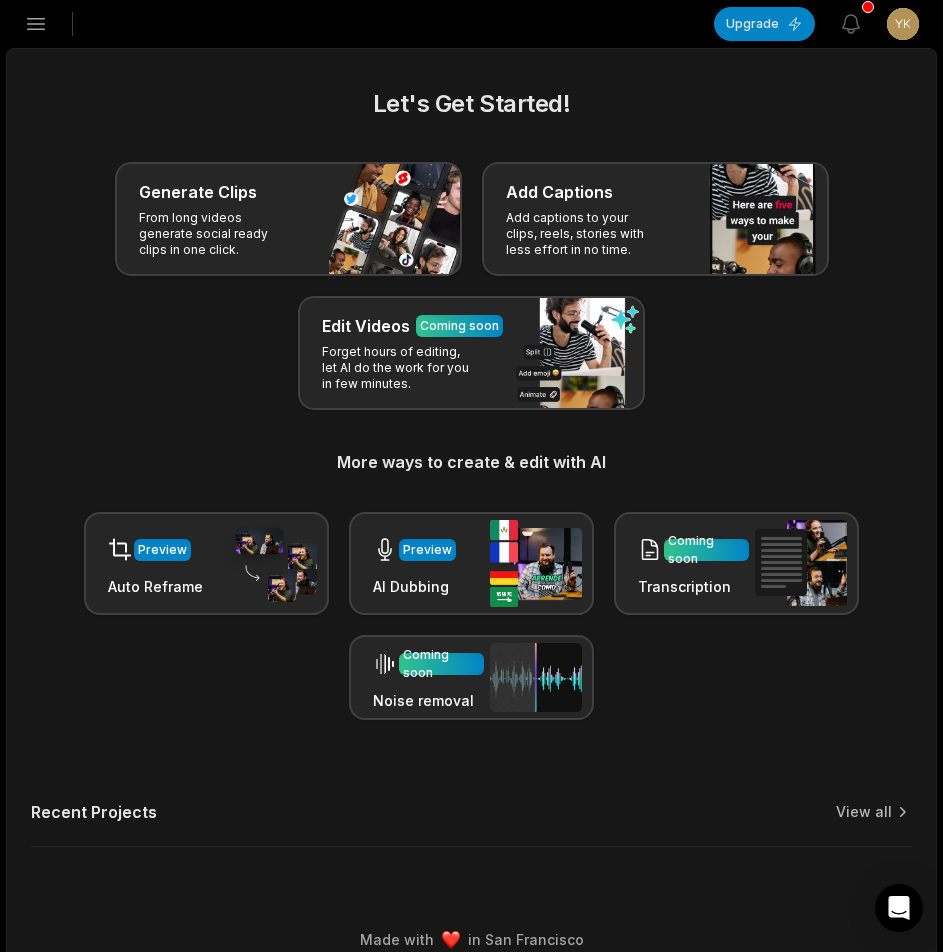 click 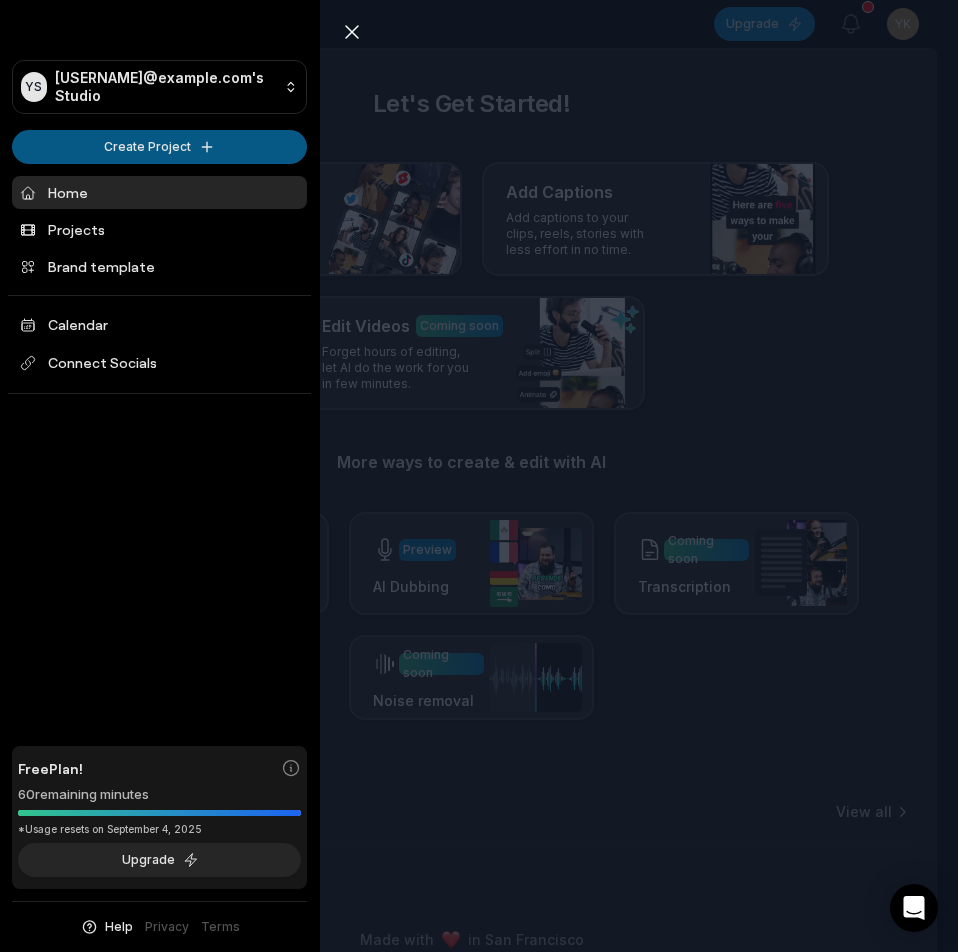 click on "YS Ykkxiwl@telegmail.com's Studio Create Project Home Projects Brand template Calendar Connect Socials Free  Plan! 60  remaining minutes *Usage resets on September 4, 2025 Upgrade Help Privacy Terms Open sidebar Upgrade View notifications Open user menu   Let's Get Started! Generate Clips From long videos generate social ready clips in one click. Add Captions Add captions to your clips, reels, stories with less effort in no time. Edit Videos Coming soon Forget hours of editing, let AI do the work for you in few minutes. More ways to create & edit with AI Preview Auto Reframe Preview AI Dubbing Coming soon Transcription Coming soon Noise removal Recent Projects View all Made with   in San Francisco
Close sidebar YS Ykkxiwl@telegmail.com's Studio Create Project Home Projects Brand template Calendar Connect Socials Free  Plan! 60  remaining minutes *Usage resets on September 4, 2025 Upgrade Help Privacy Terms" at bounding box center (479, 476) 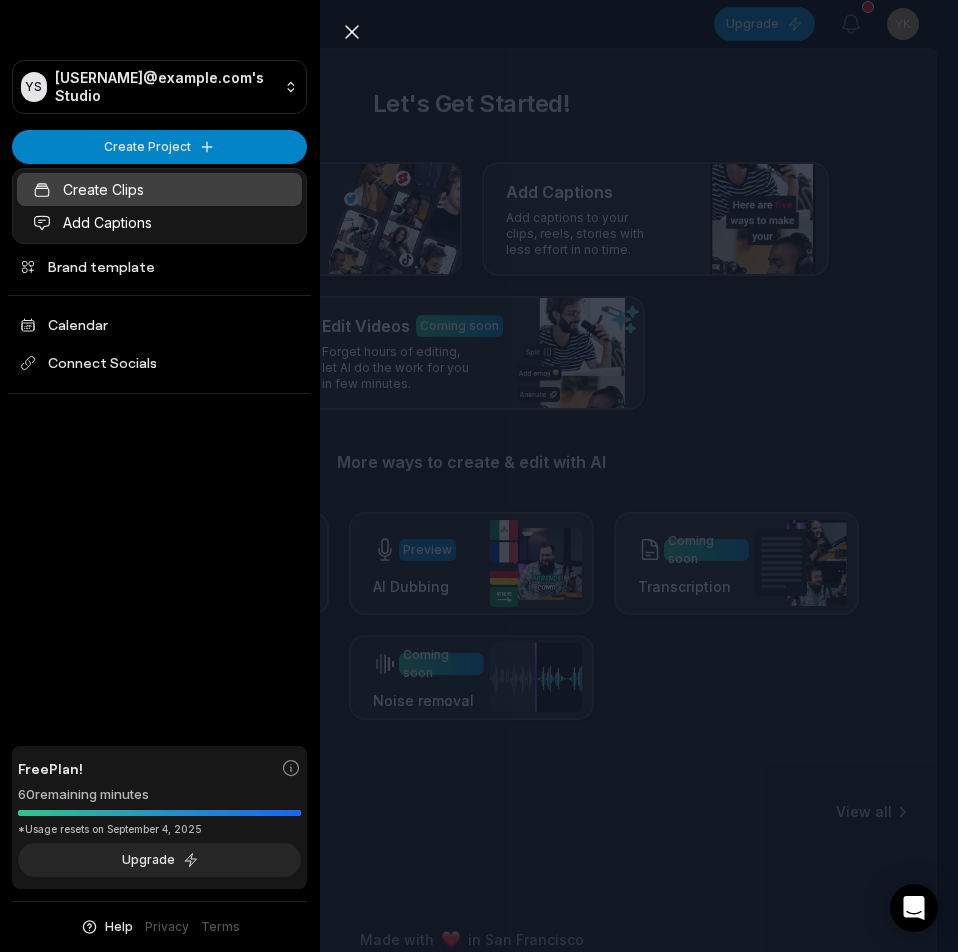 click on "Create Clips" at bounding box center [159, 189] 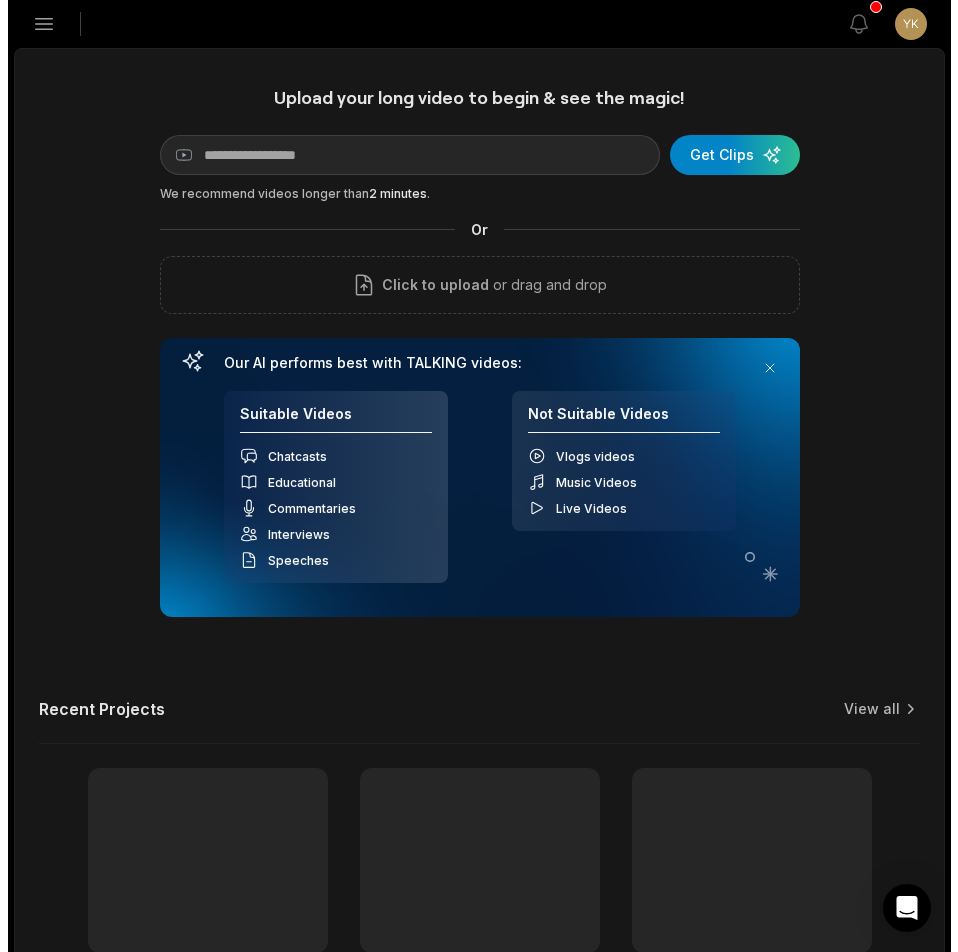 scroll, scrollTop: 0, scrollLeft: 0, axis: both 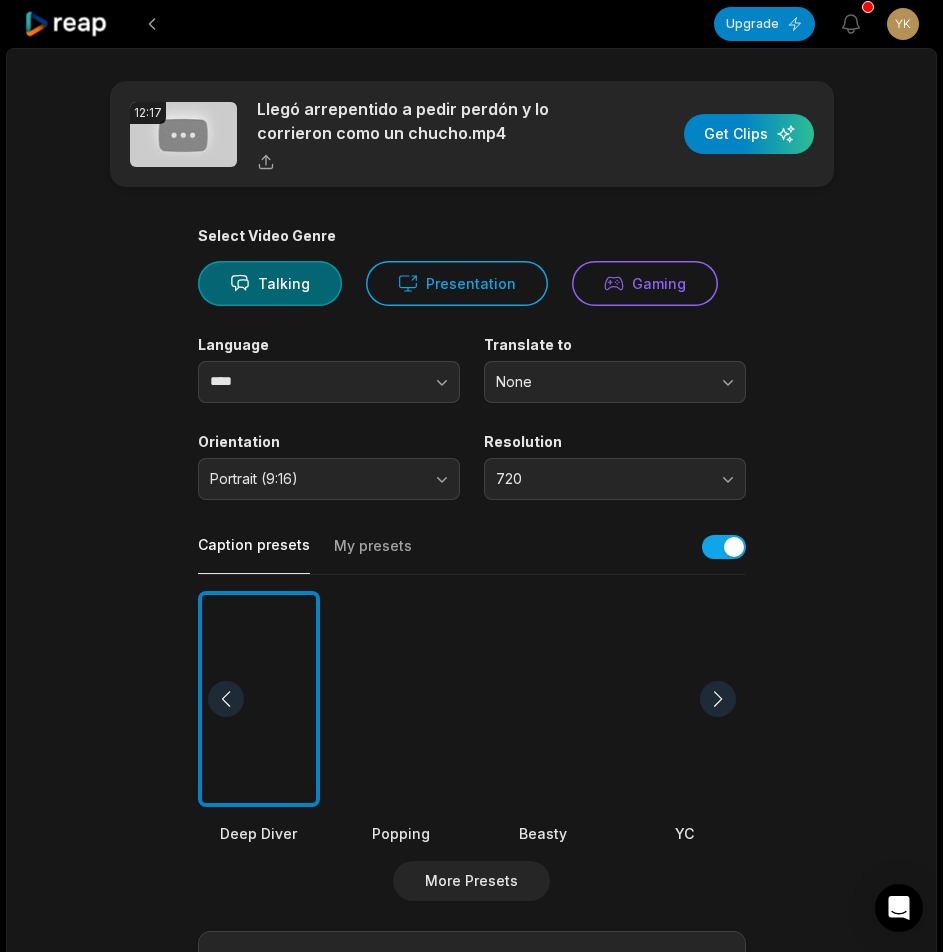 click at bounding box center [543, 699] 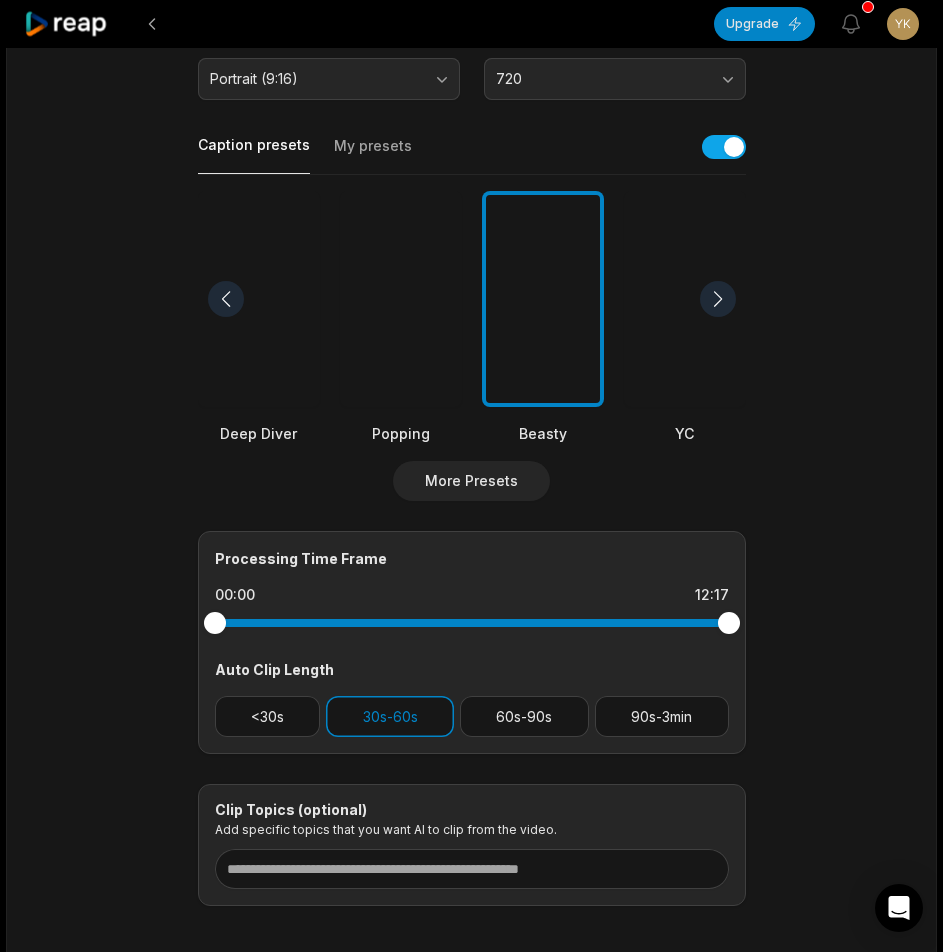 scroll, scrollTop: 0, scrollLeft: 0, axis: both 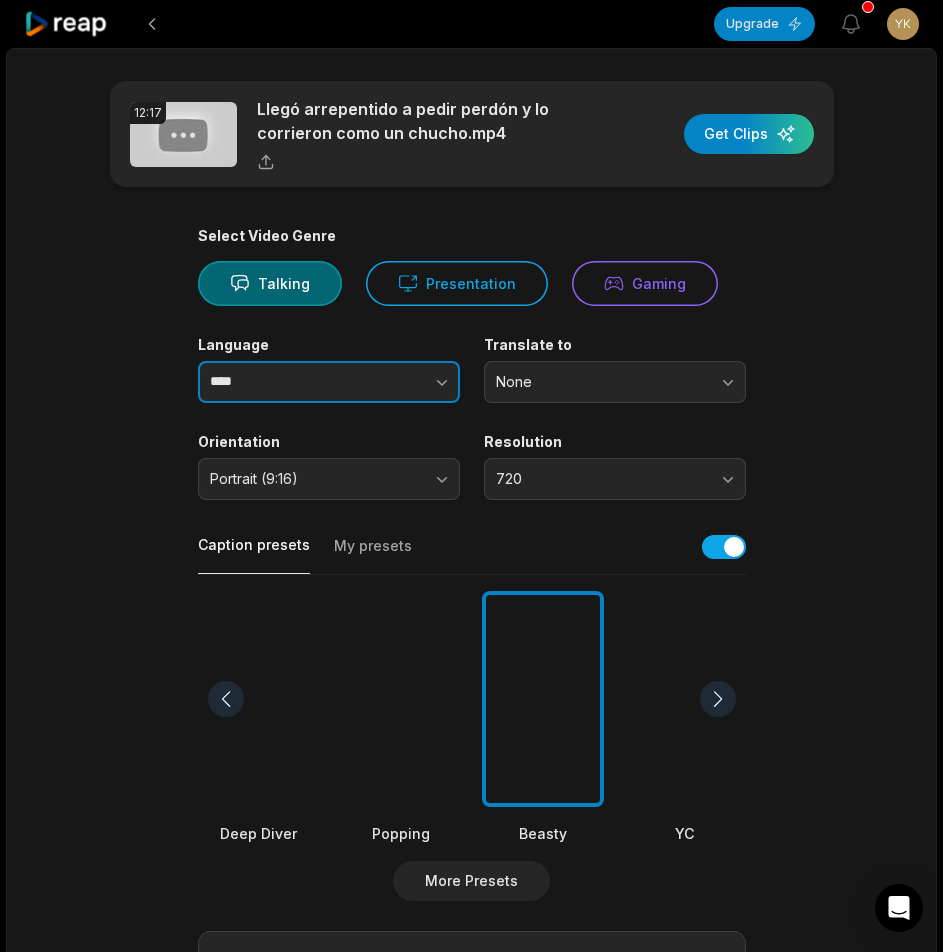 click at bounding box center (402, 382) 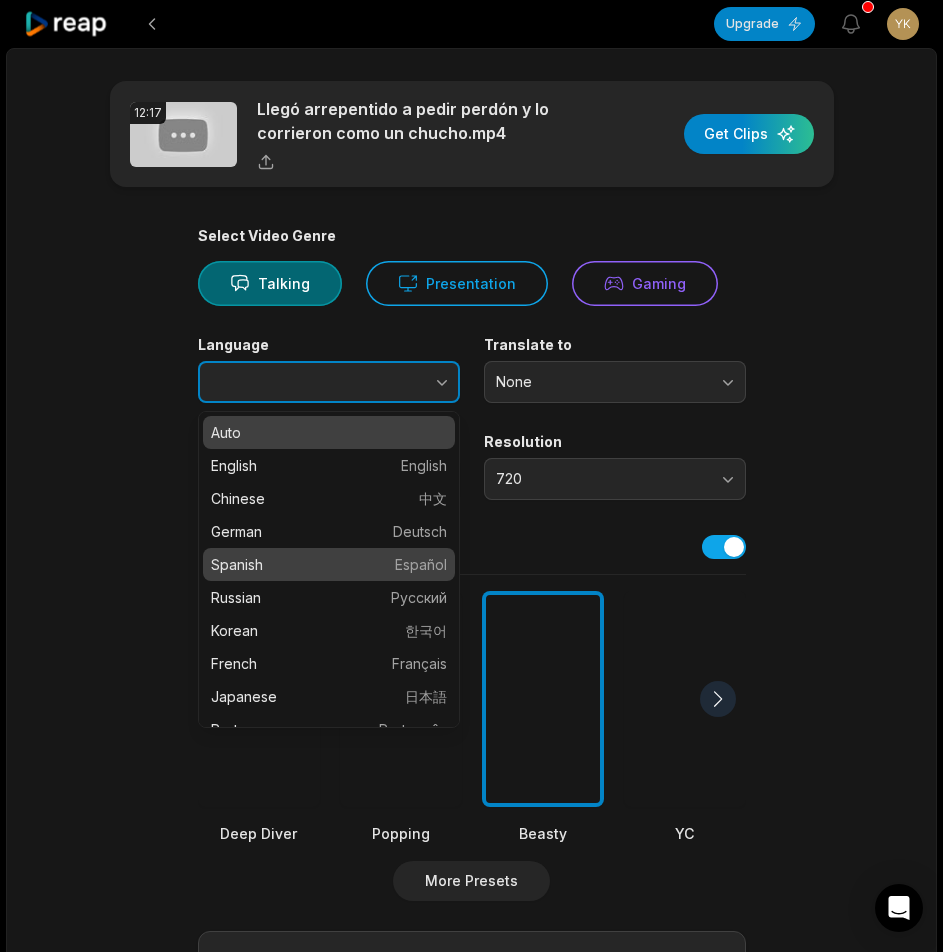 type on "*******" 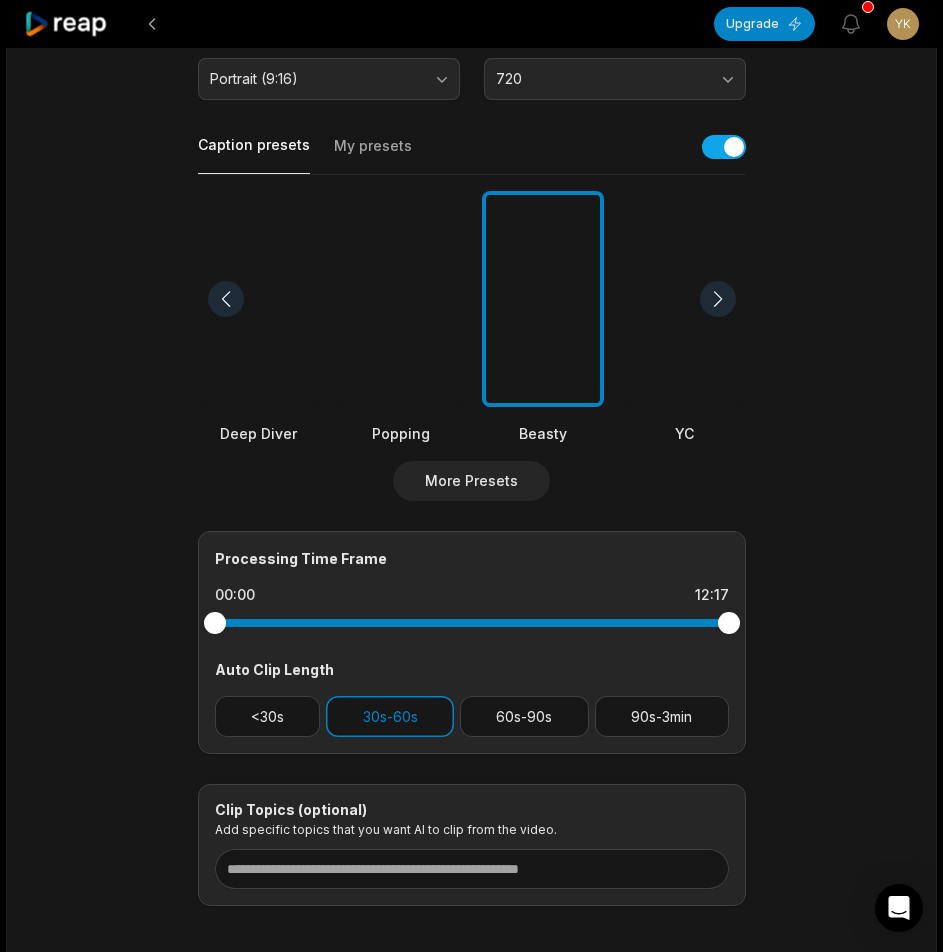 scroll, scrollTop: 498, scrollLeft: 0, axis: vertical 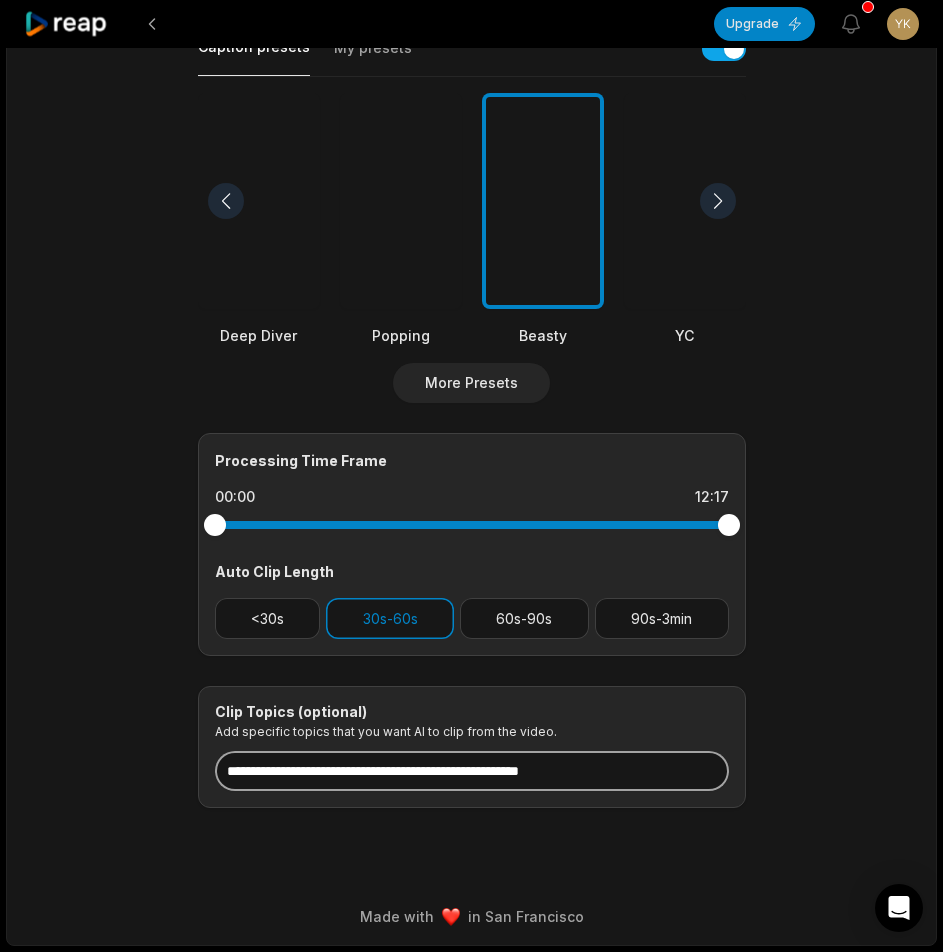 click at bounding box center [472, 771] 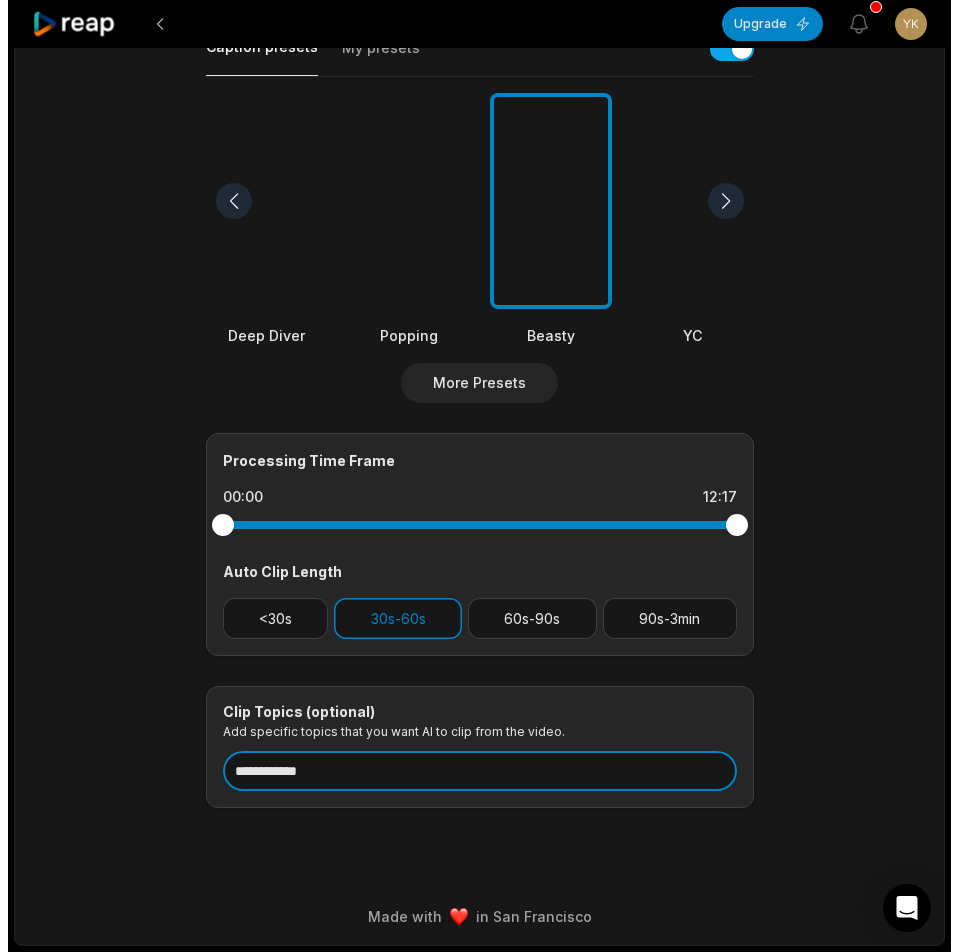 scroll, scrollTop: 0, scrollLeft: 0, axis: both 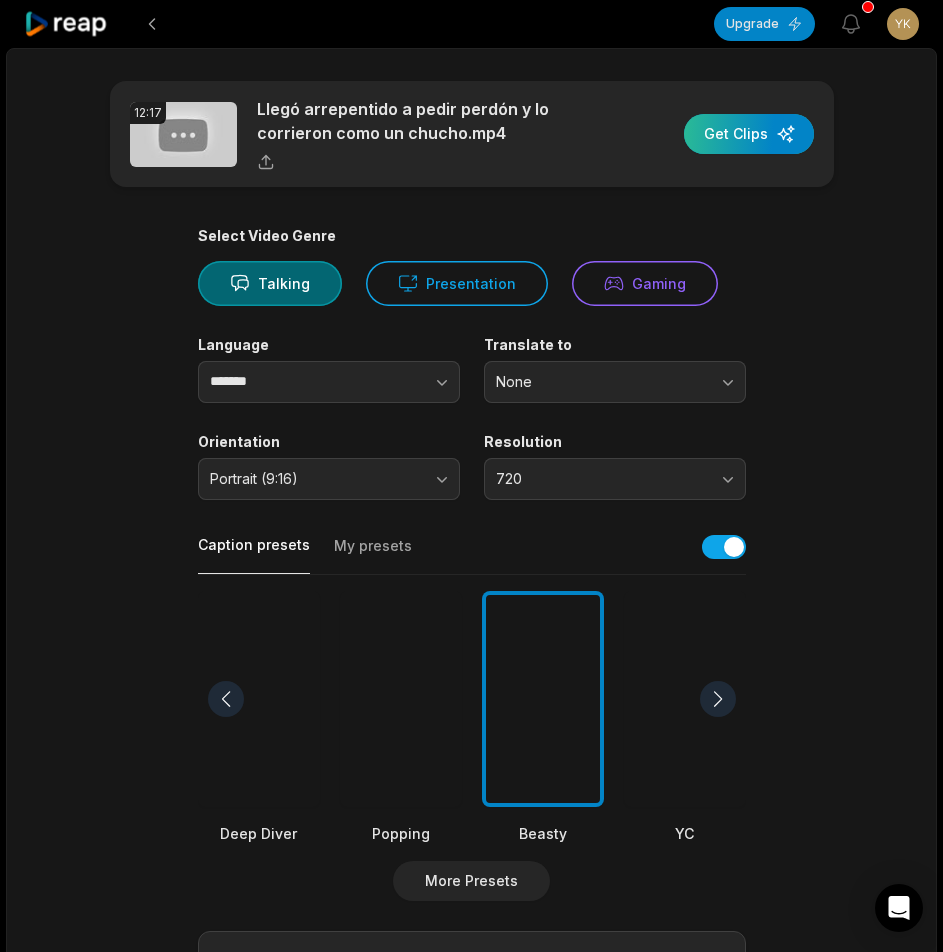 type on "**********" 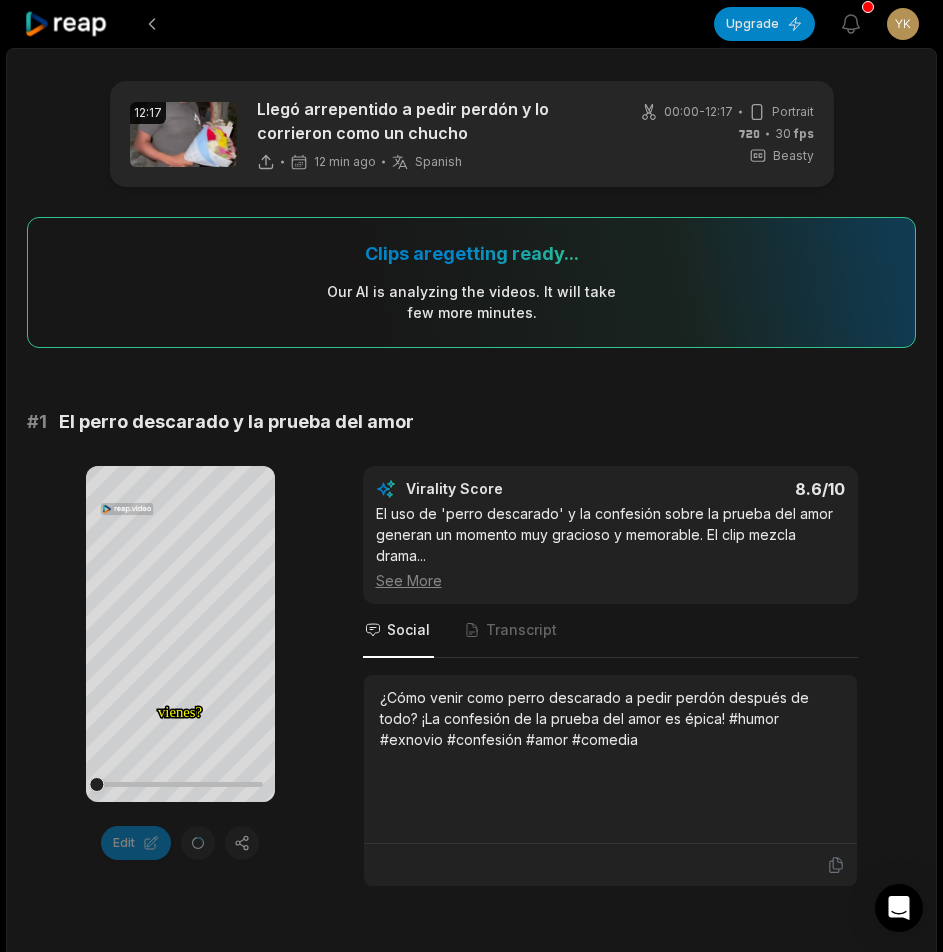 click 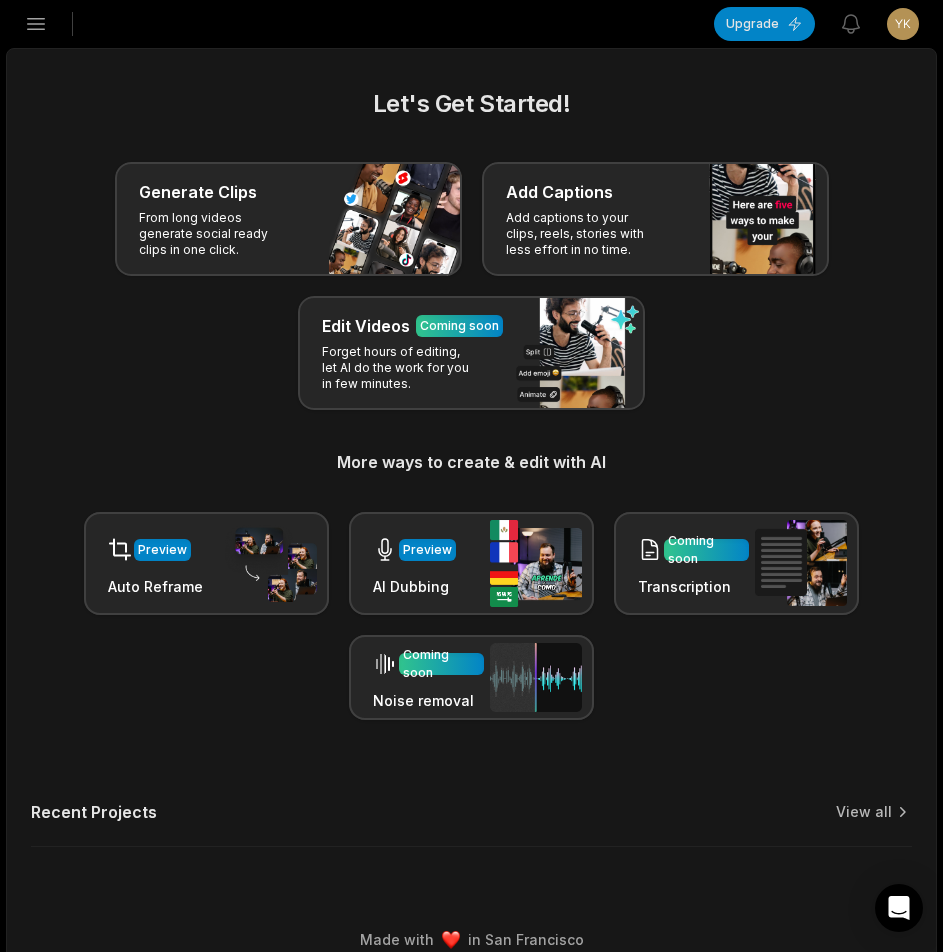 click 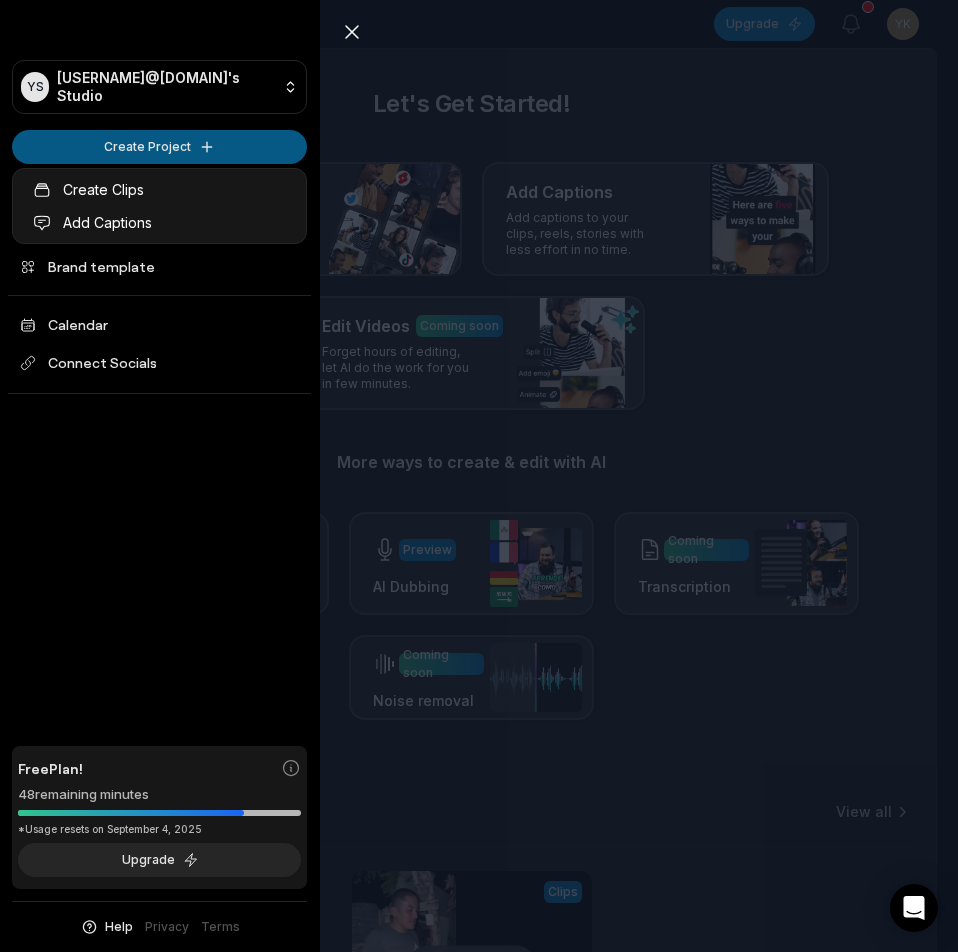 click on "YS Ykkxiwl@telegmail.com's Studio Create Project Home Projects Brand template Calendar Connect Socials Free  Plan! 48  remaining minutes *Usage resets on September 4, 2025 Upgrade Help Privacy Terms Open sidebar Upgrade View notifications Open user menu   Let's Get Started! Generate Clips From long videos generate social ready clips in one click. Add Captions Add captions to your clips, reels, stories with less effort in no time. Edit Videos Coming soon Forget hours of editing, let AI do the work for you in few minutes. More ways to create & edit with AI Preview Auto Reframe Preview AI Dubbing Coming soon Transcription Coming soon Noise removal Recent Projects View all Processing Clips 12:17 Llegó arrepentido a pedir perdón y lo corrieron como un chucho Open options 12 minutes ago Made with   in San Francisco
Close sidebar YS Ykkxiwl@telegmail.com's Studio Create Project Home Projects Brand template Calendar Connect Socials Free  Plan! 48  remaining minutes *Usage resets on September 4, 2025 Upgrade" at bounding box center [479, 476] 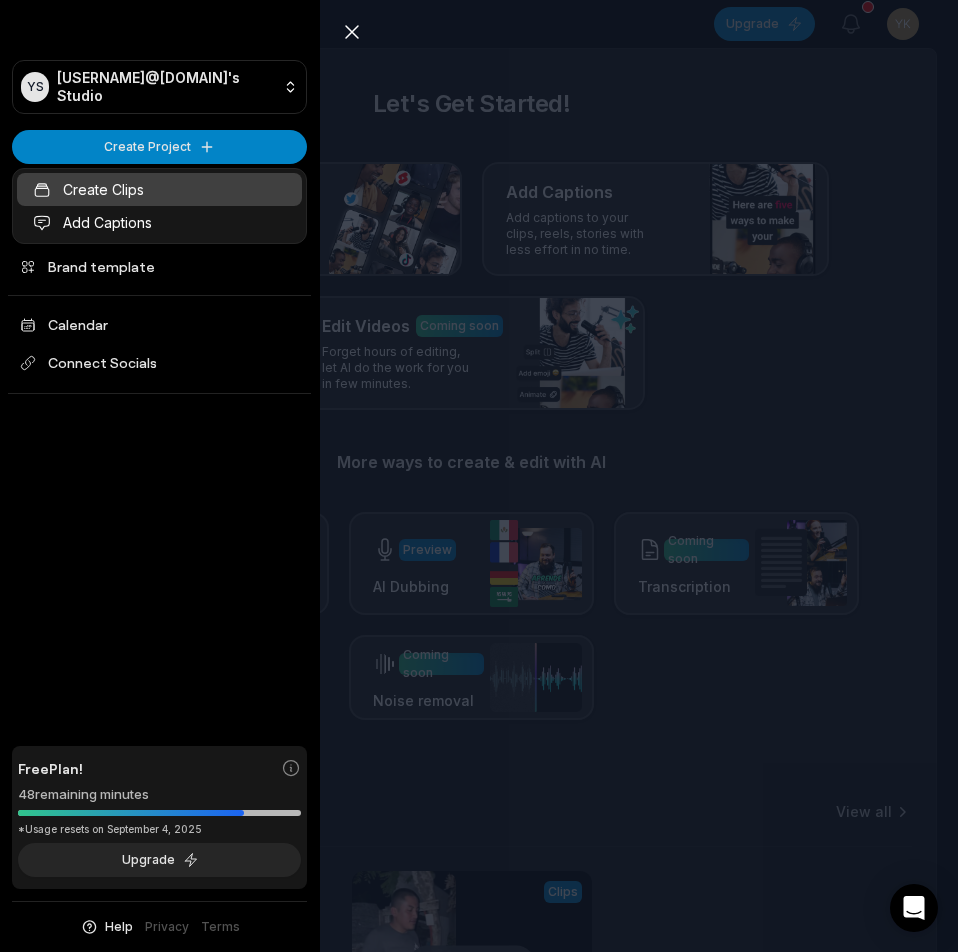 click on "Create Clips" at bounding box center [159, 189] 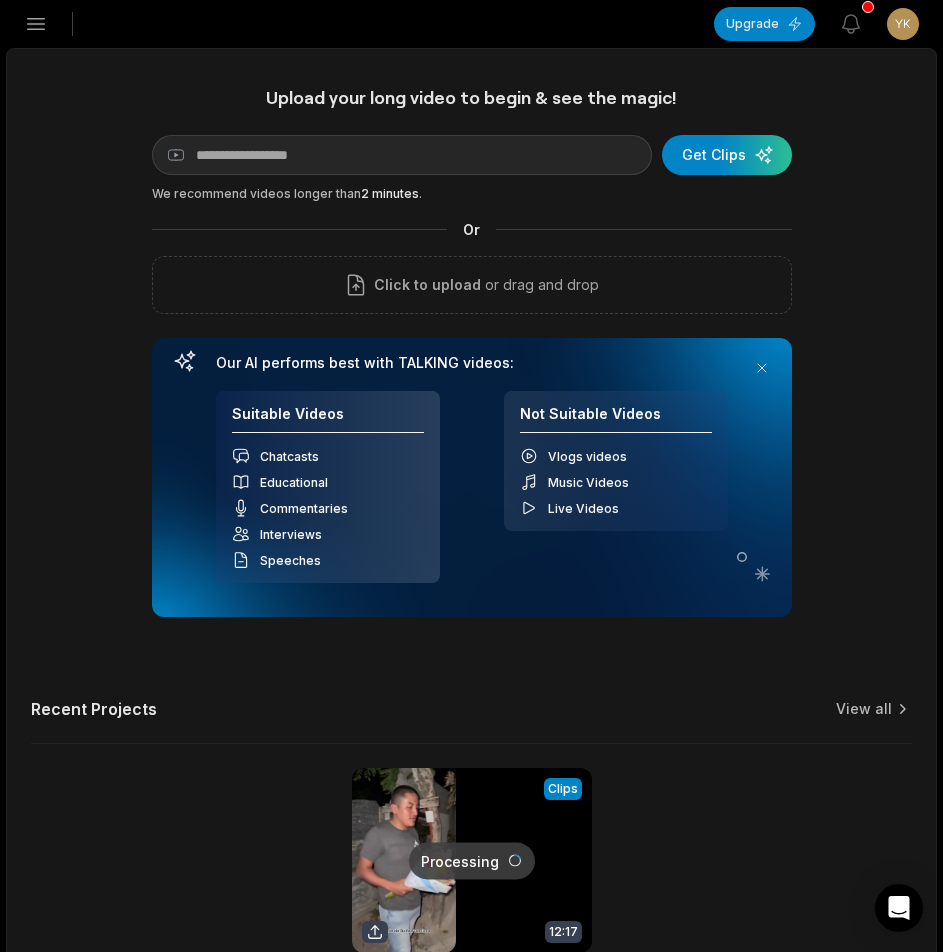 scroll, scrollTop: 0, scrollLeft: 0, axis: both 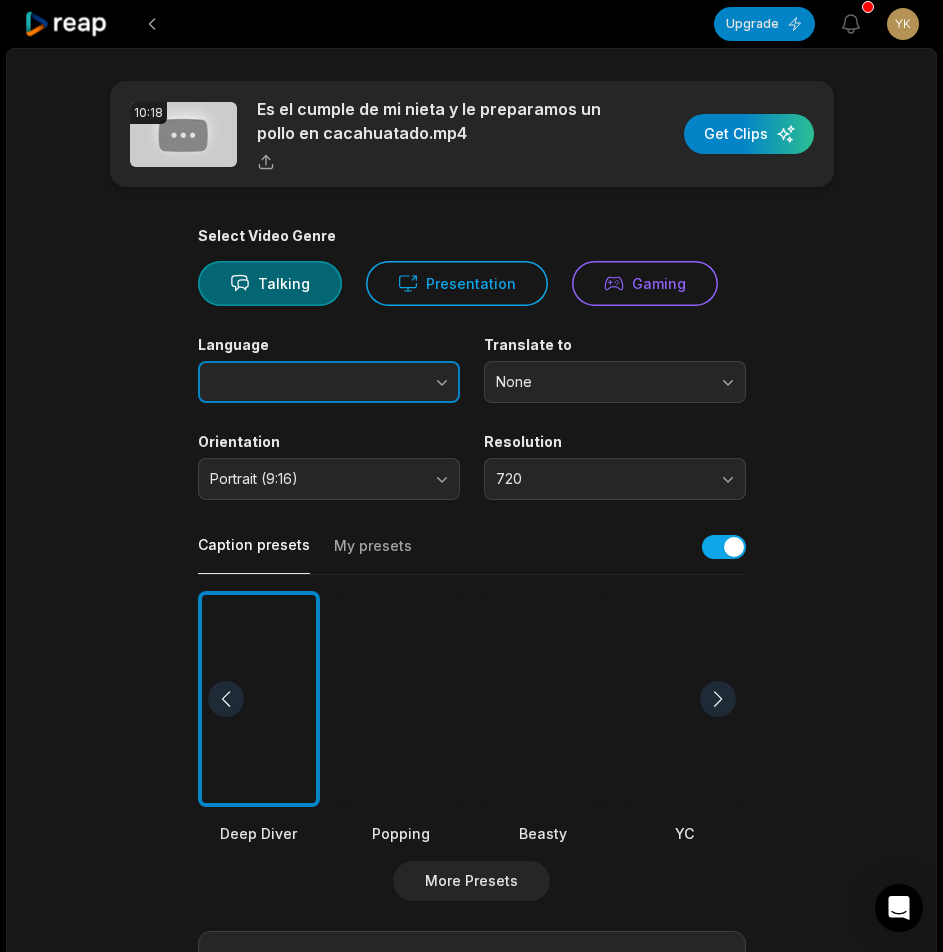 click at bounding box center [402, 382] 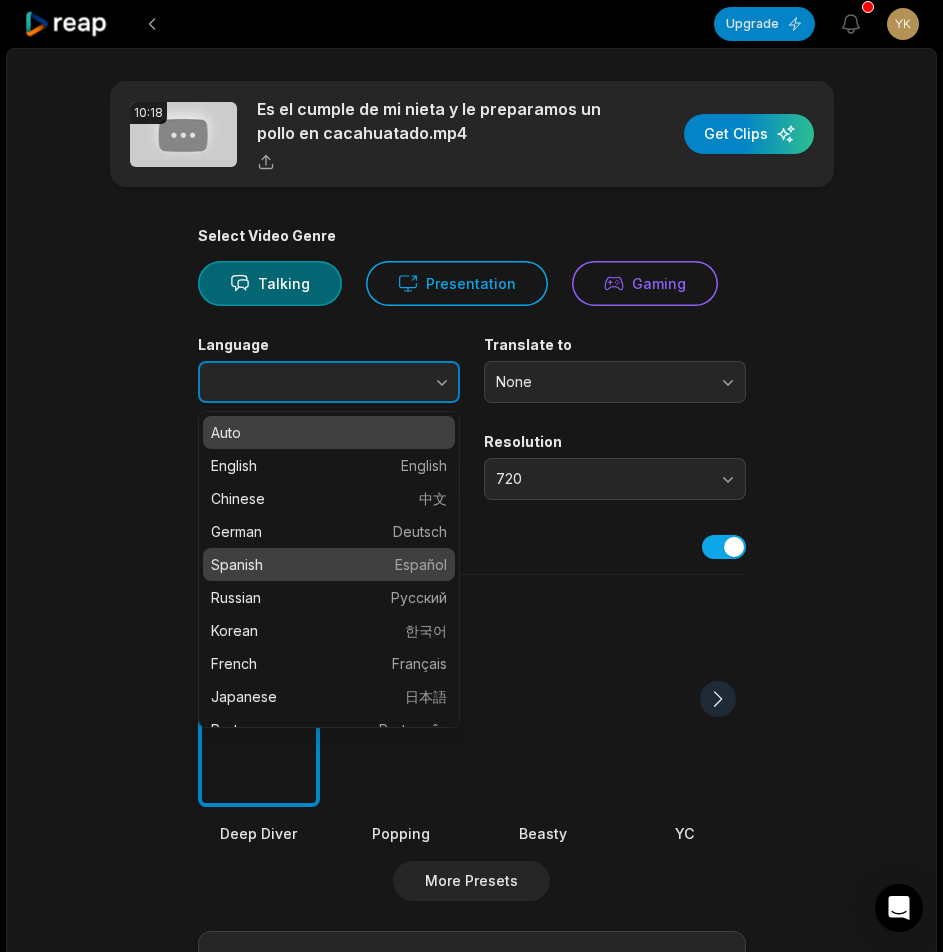 type on "*******" 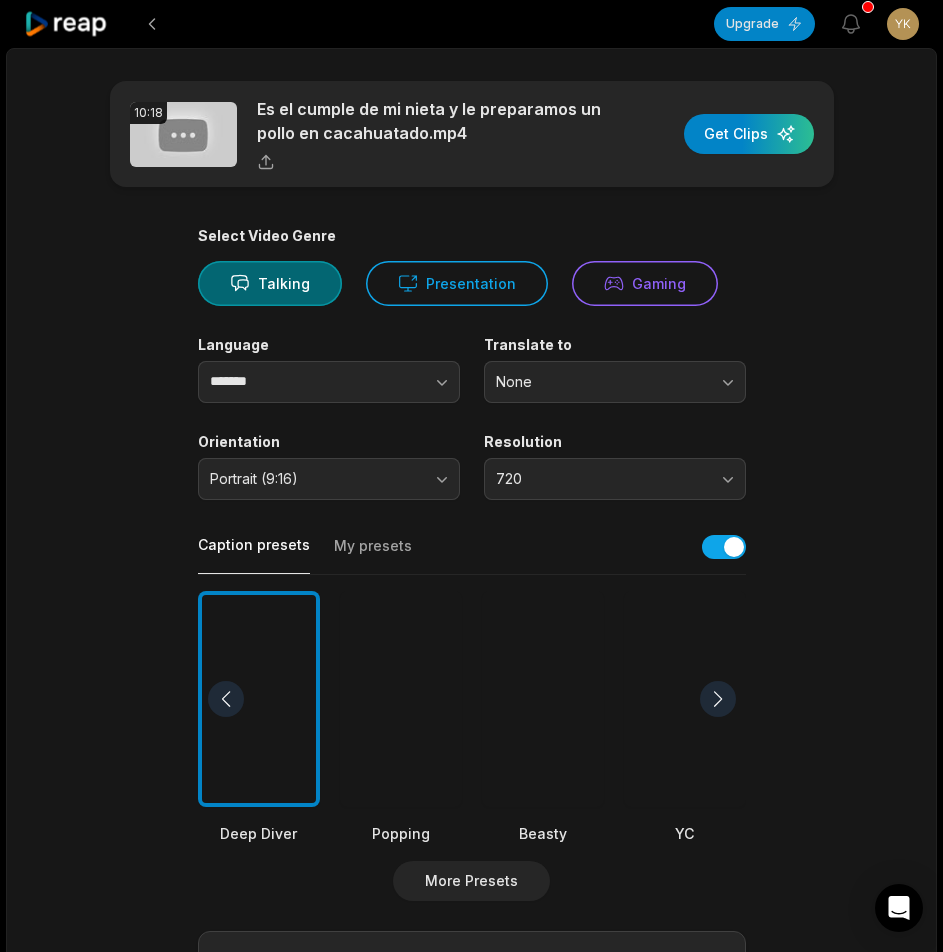 click at bounding box center [543, 699] 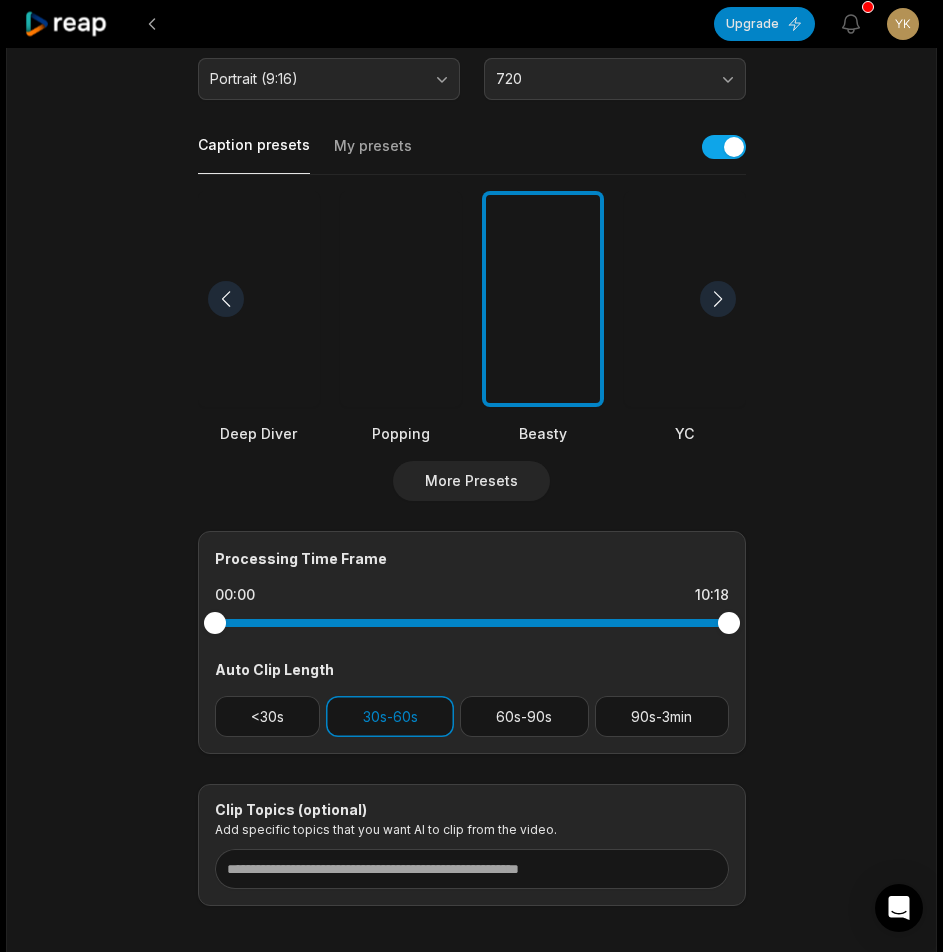 scroll, scrollTop: 498, scrollLeft: 0, axis: vertical 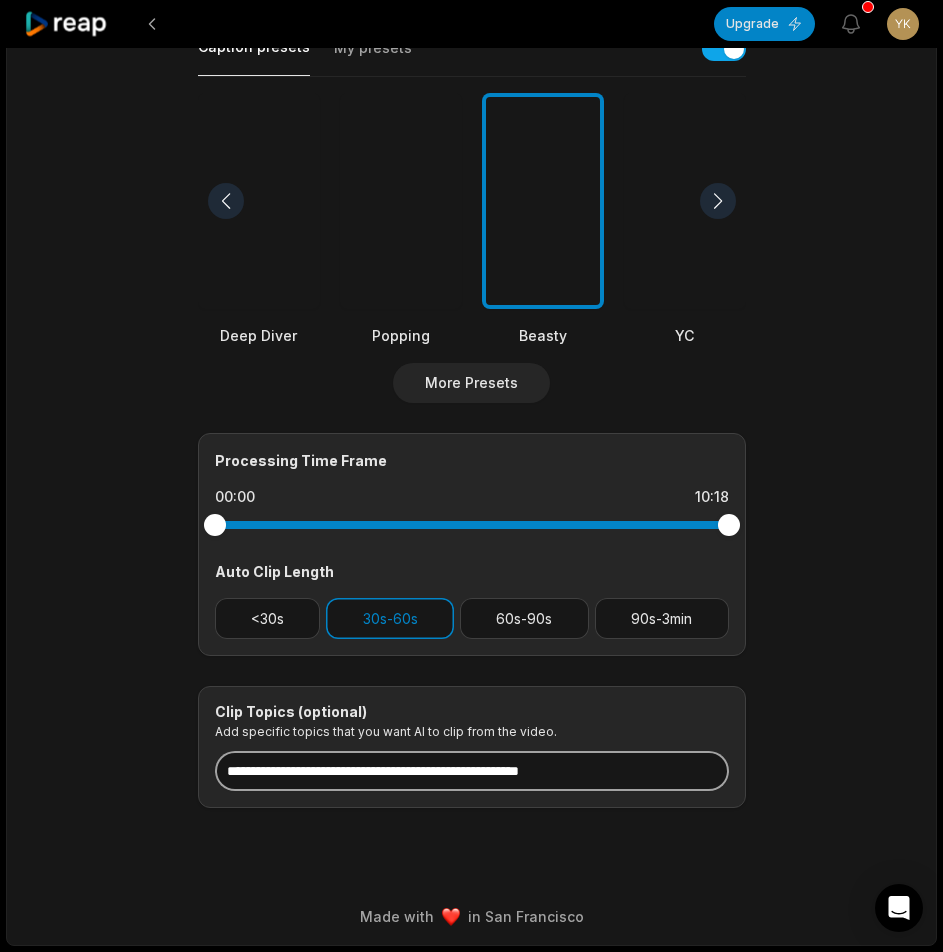 click at bounding box center (472, 771) 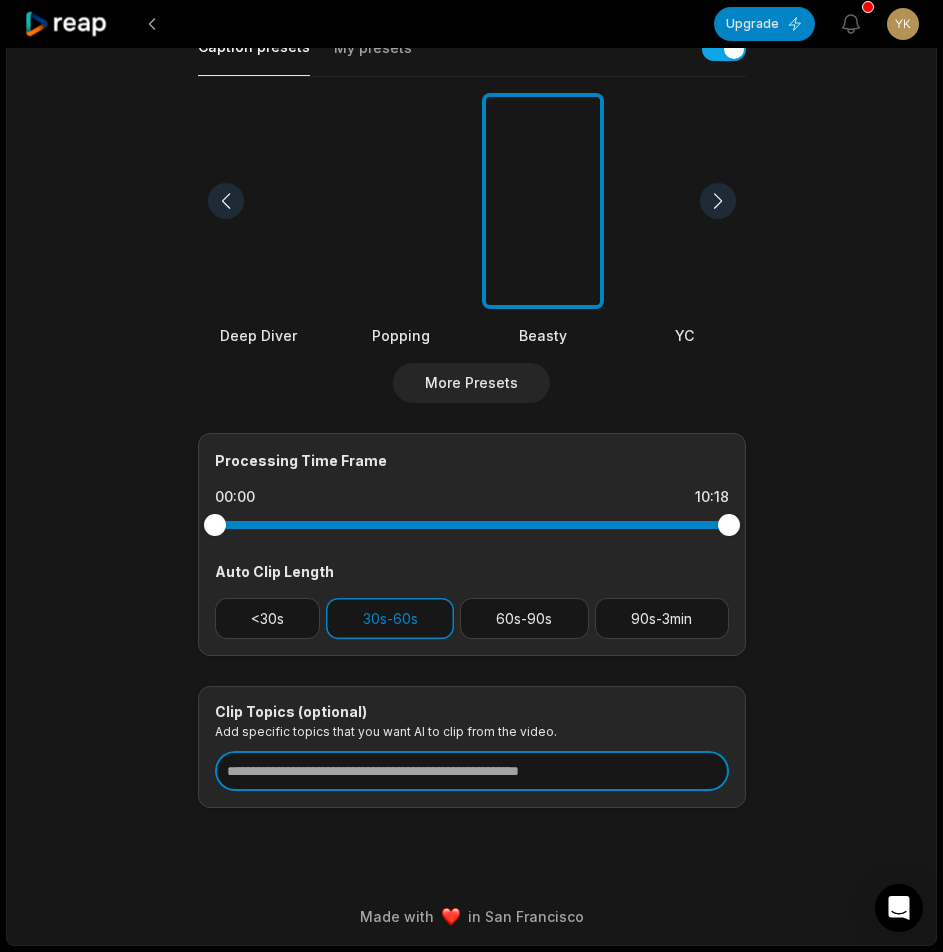 paste on "**********" 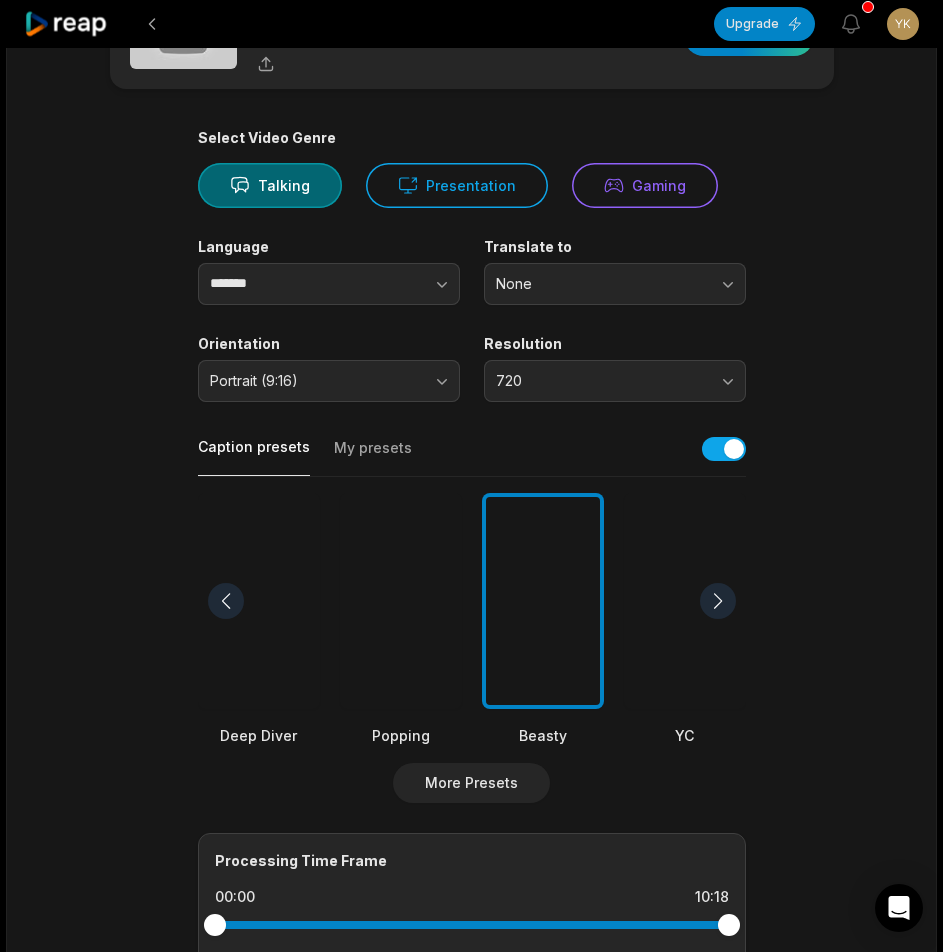 scroll, scrollTop: 0, scrollLeft: 0, axis: both 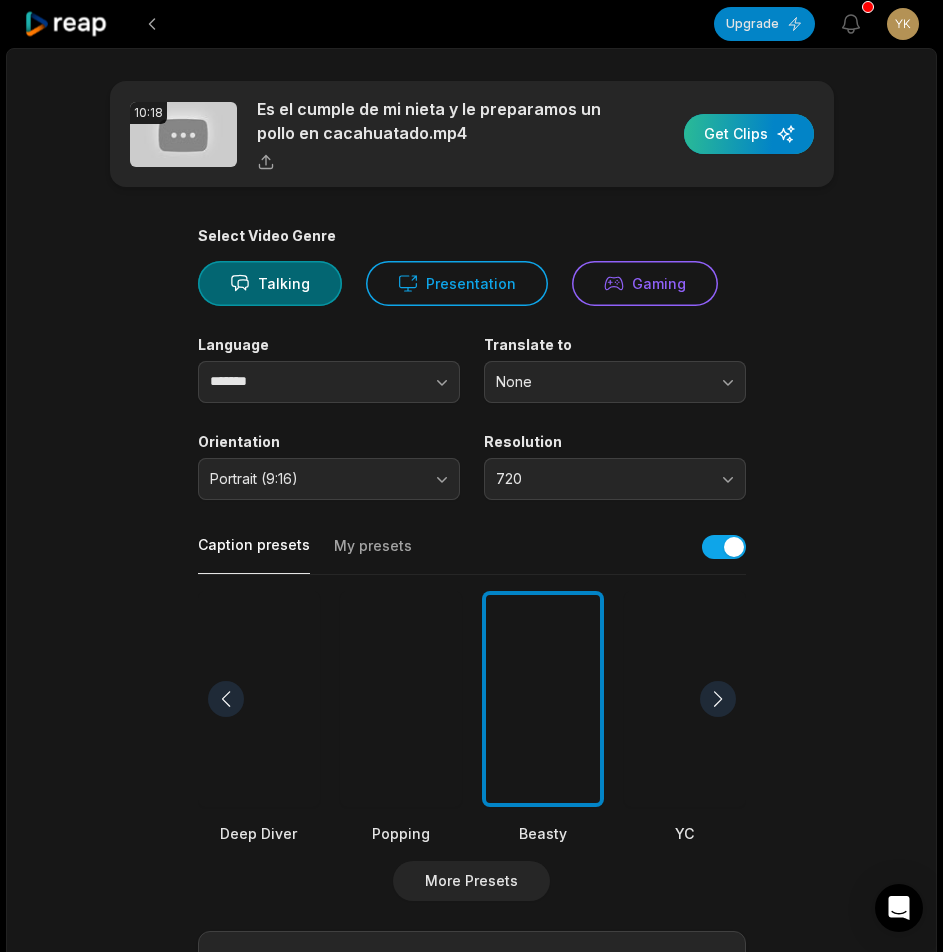 type on "**********" 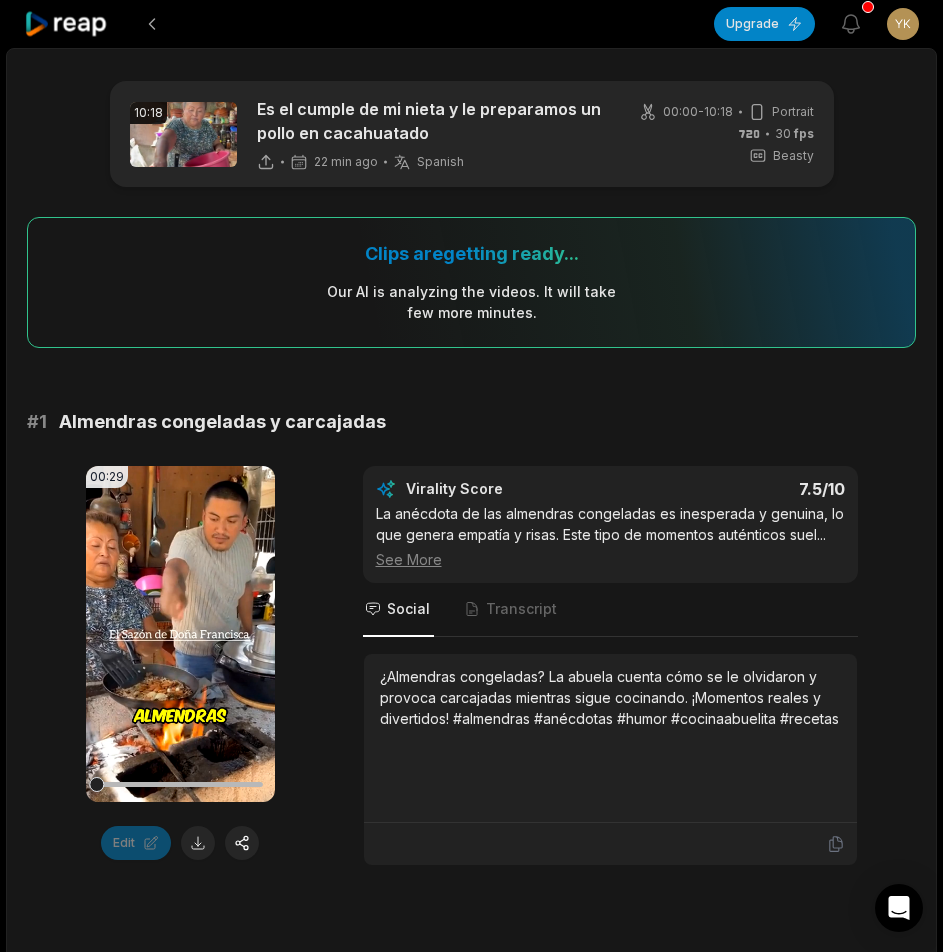 scroll, scrollTop: 0, scrollLeft: 0, axis: both 